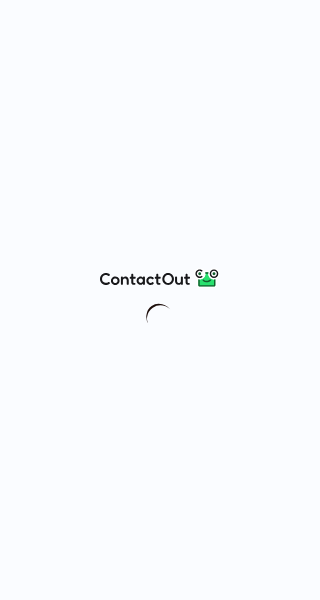 scroll, scrollTop: 0, scrollLeft: 0, axis: both 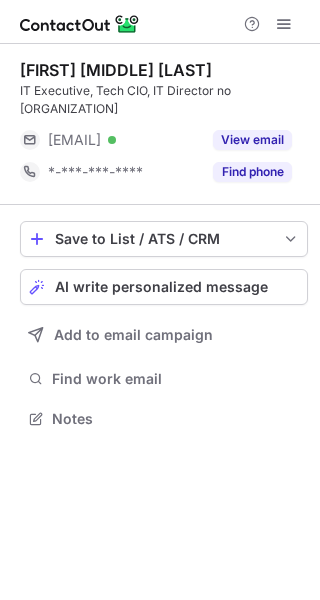 click on "View email" at bounding box center (246, 140) 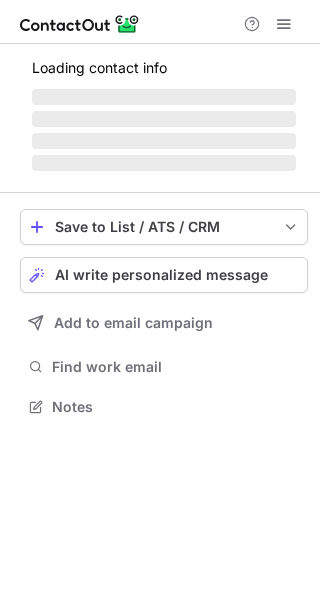 scroll, scrollTop: 0, scrollLeft: 0, axis: both 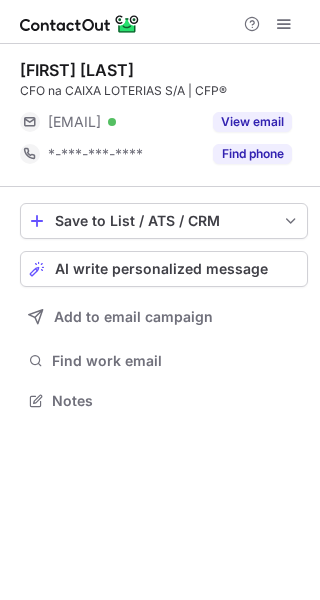 click on "View email" at bounding box center (246, 122) 